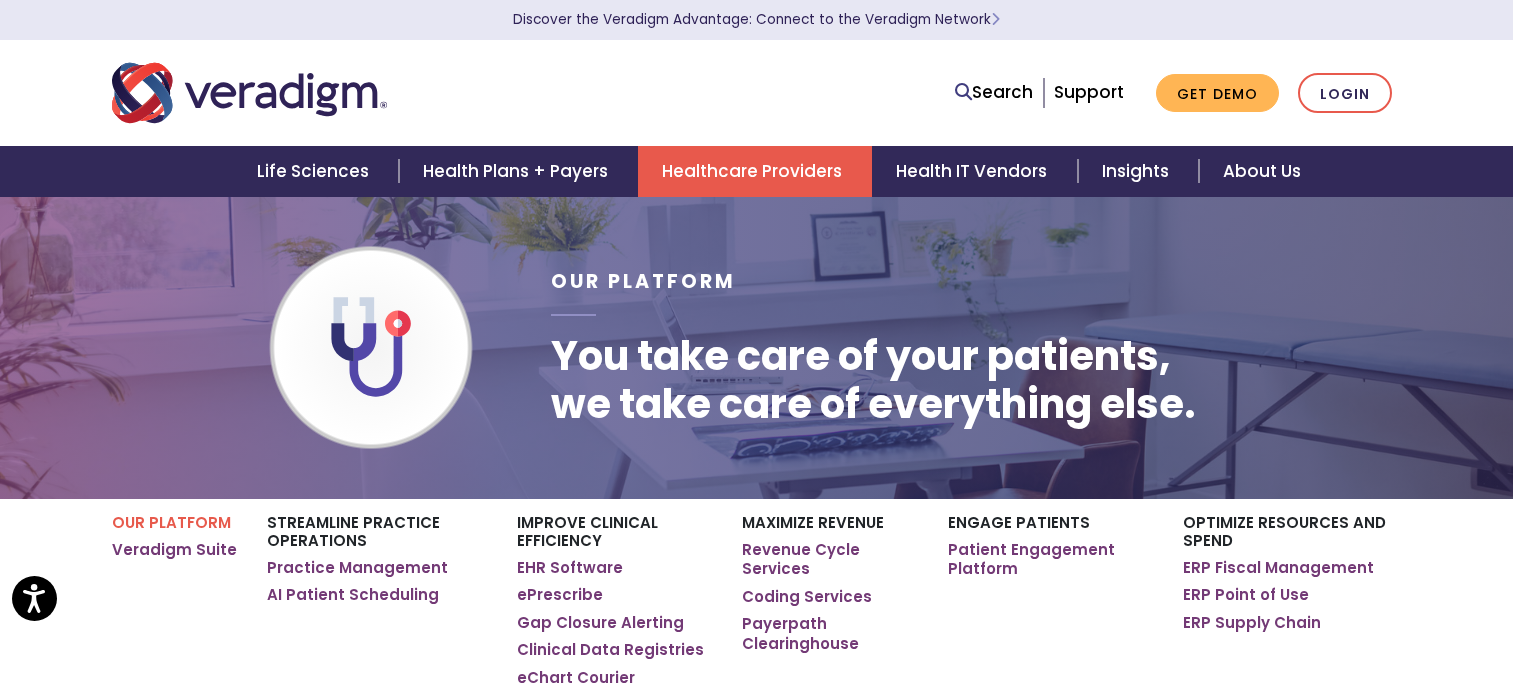 scroll, scrollTop: 0, scrollLeft: 0, axis: both 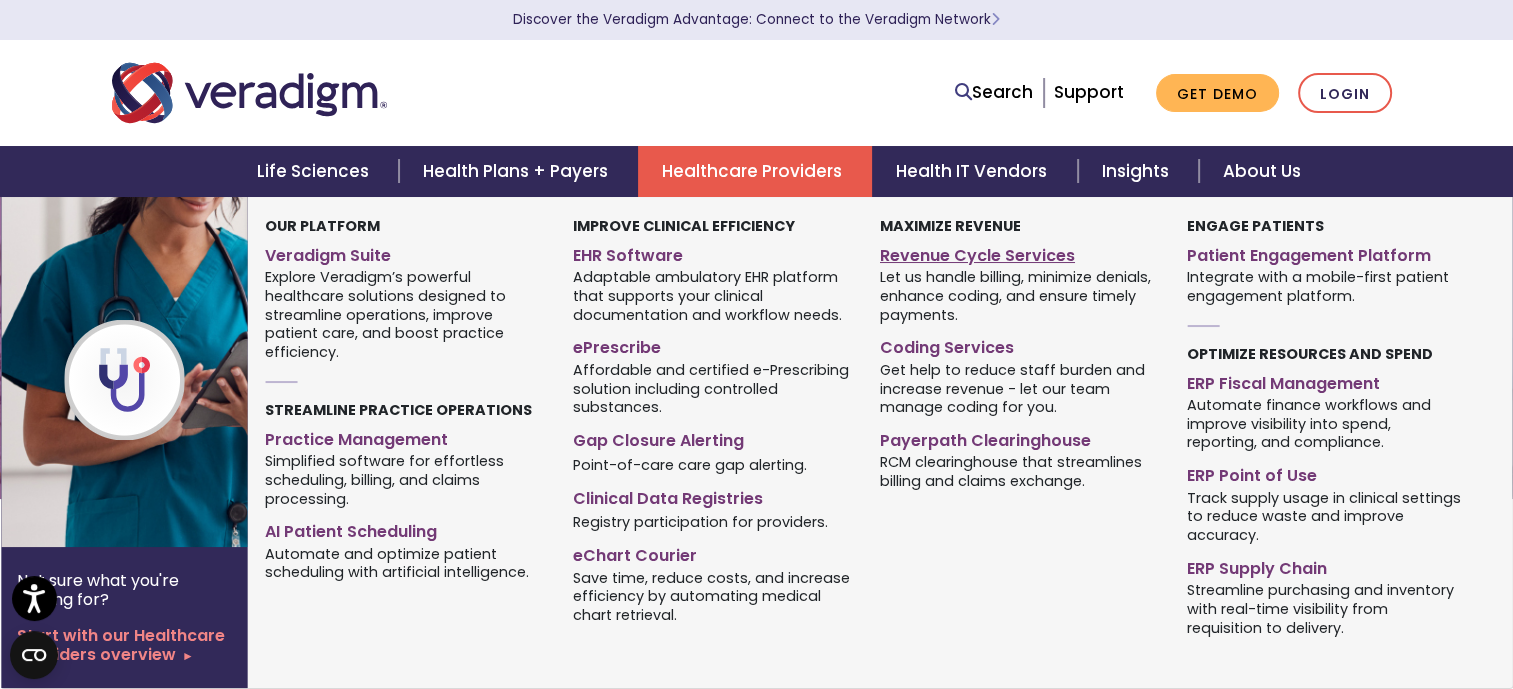 click on "Revenue Cycle Services" at bounding box center [1018, 252] 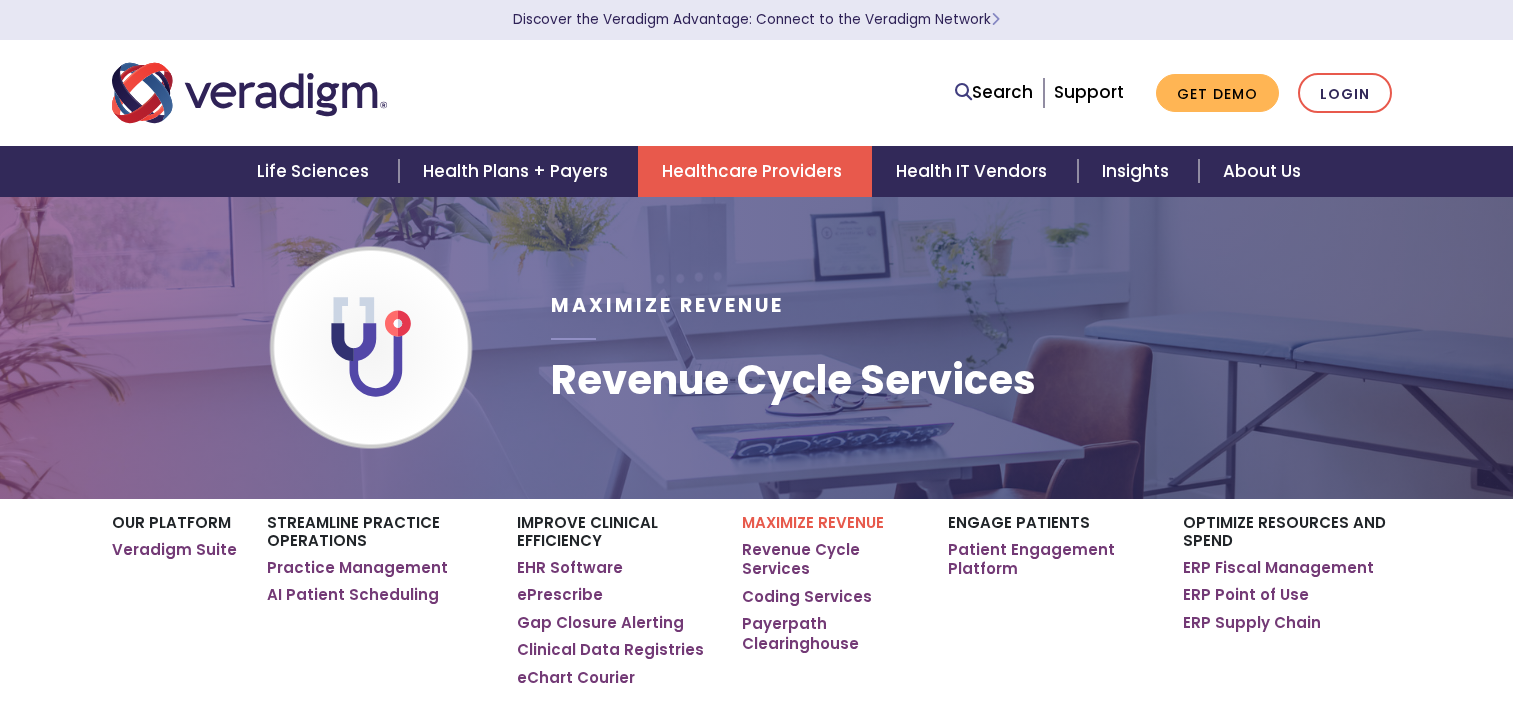 scroll, scrollTop: 0, scrollLeft: 0, axis: both 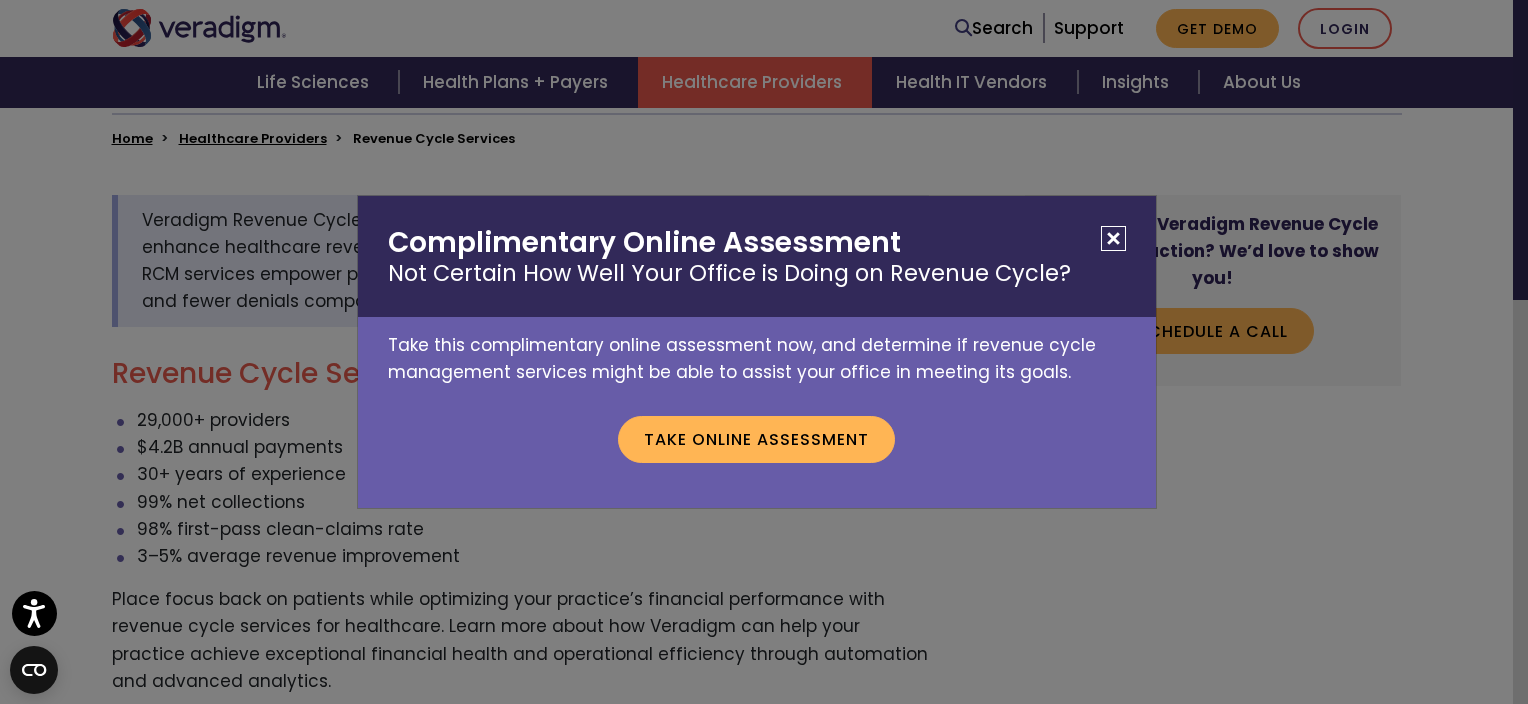 click at bounding box center (1113, 238) 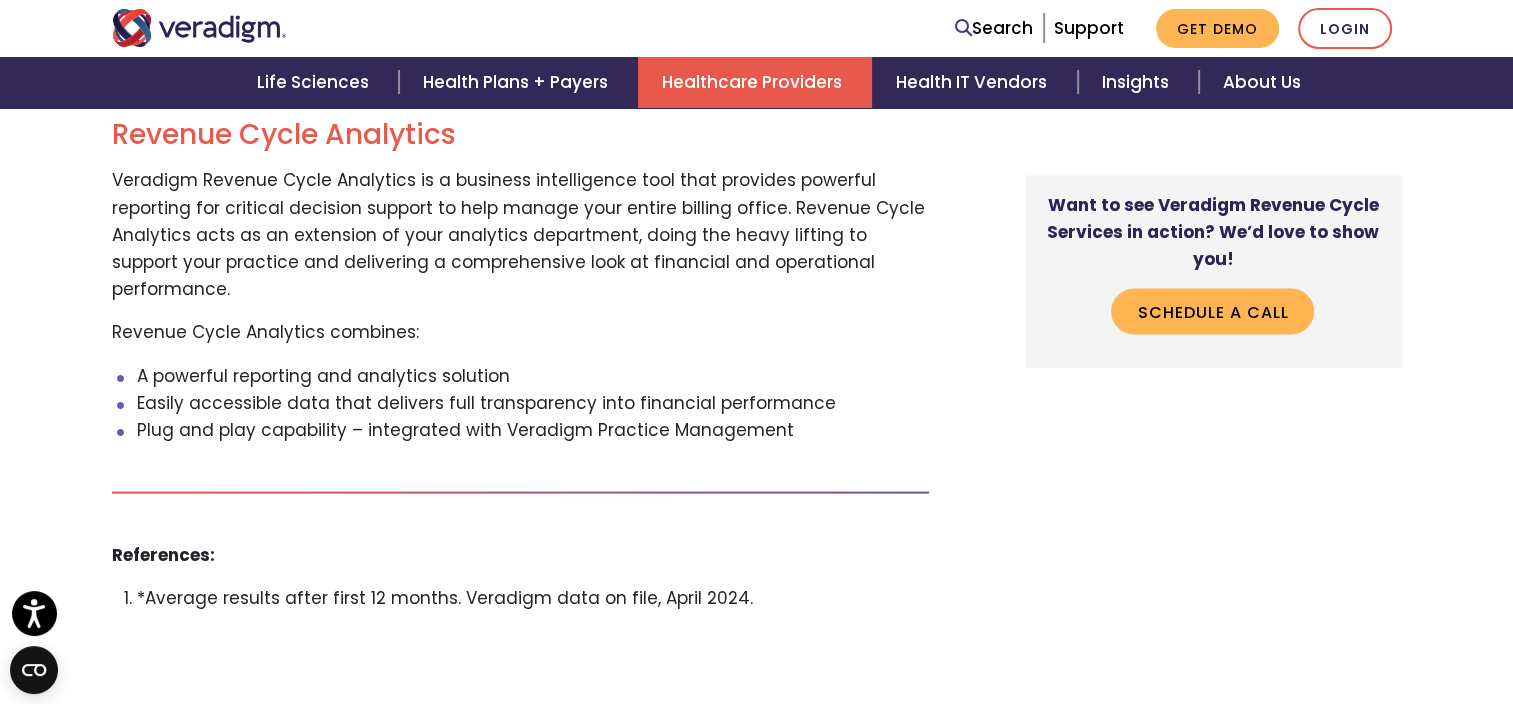 scroll, scrollTop: 3936, scrollLeft: 0, axis: vertical 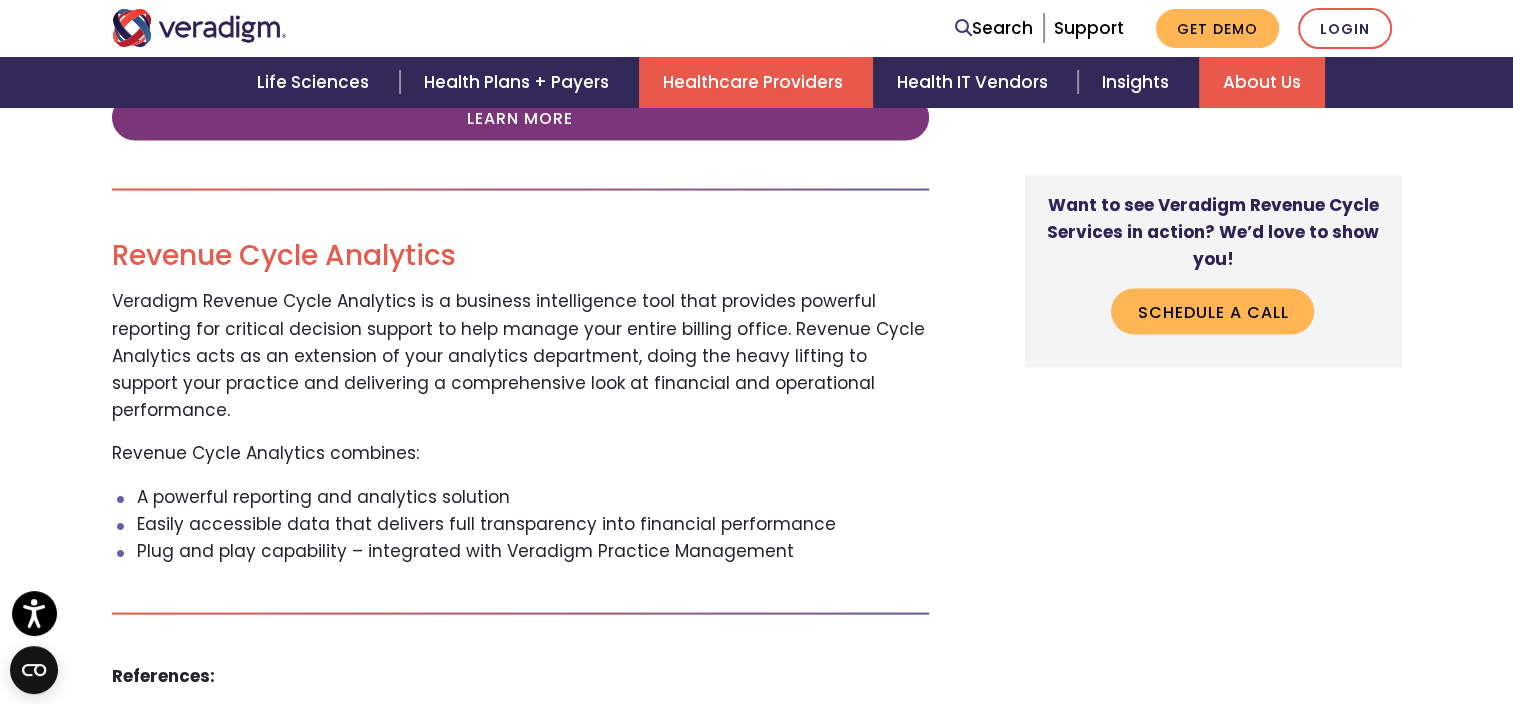 click on "About Us" at bounding box center [1262, 82] 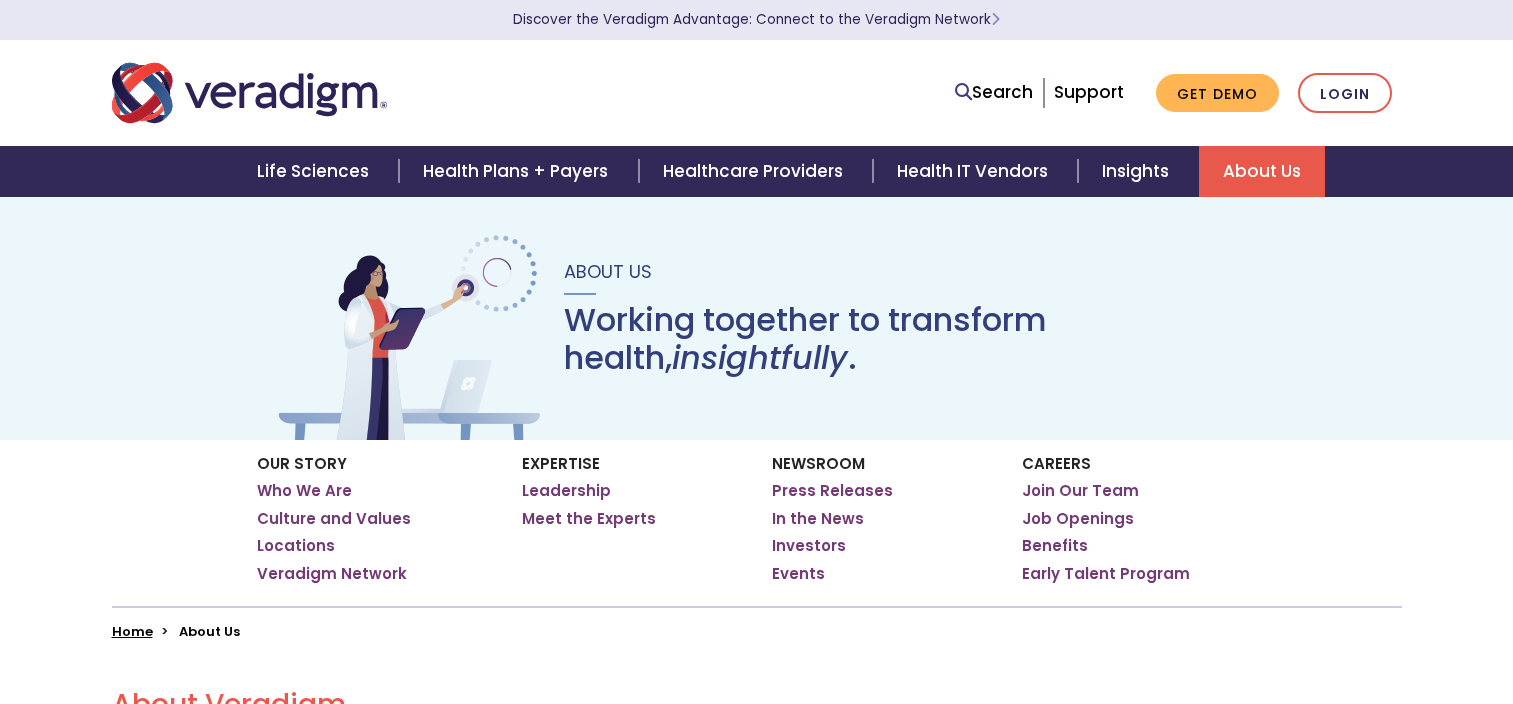 scroll, scrollTop: 0, scrollLeft: 0, axis: both 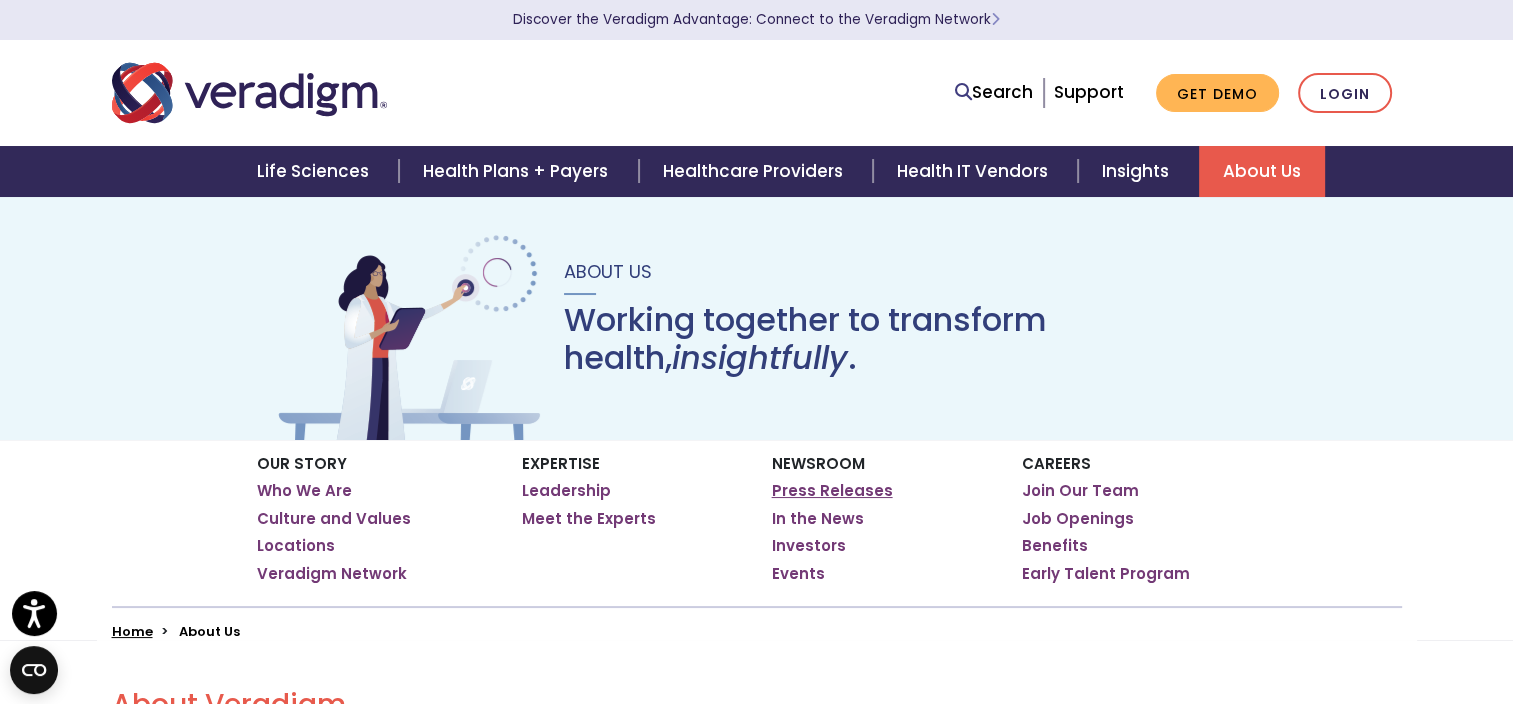 click on "Press Releases" at bounding box center (832, 491) 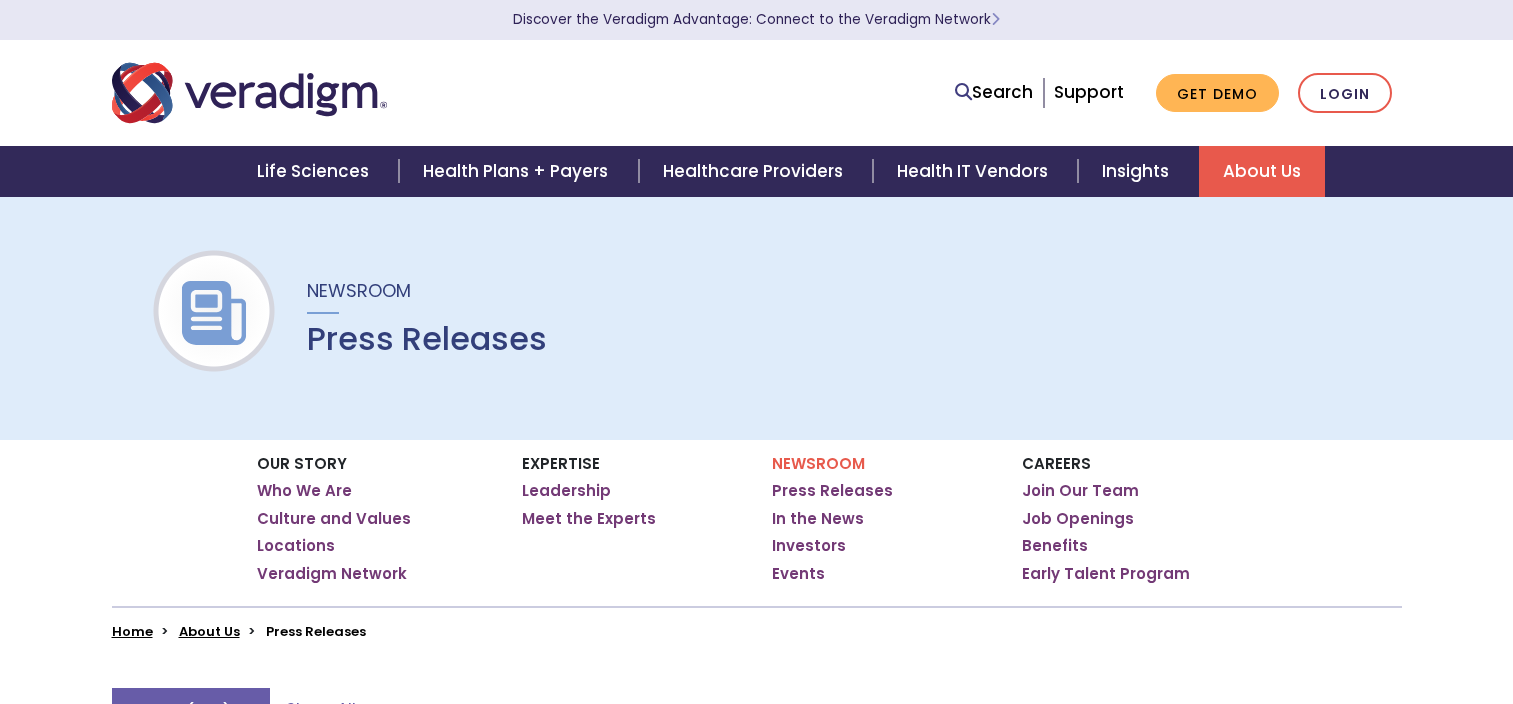 scroll, scrollTop: 0, scrollLeft: 0, axis: both 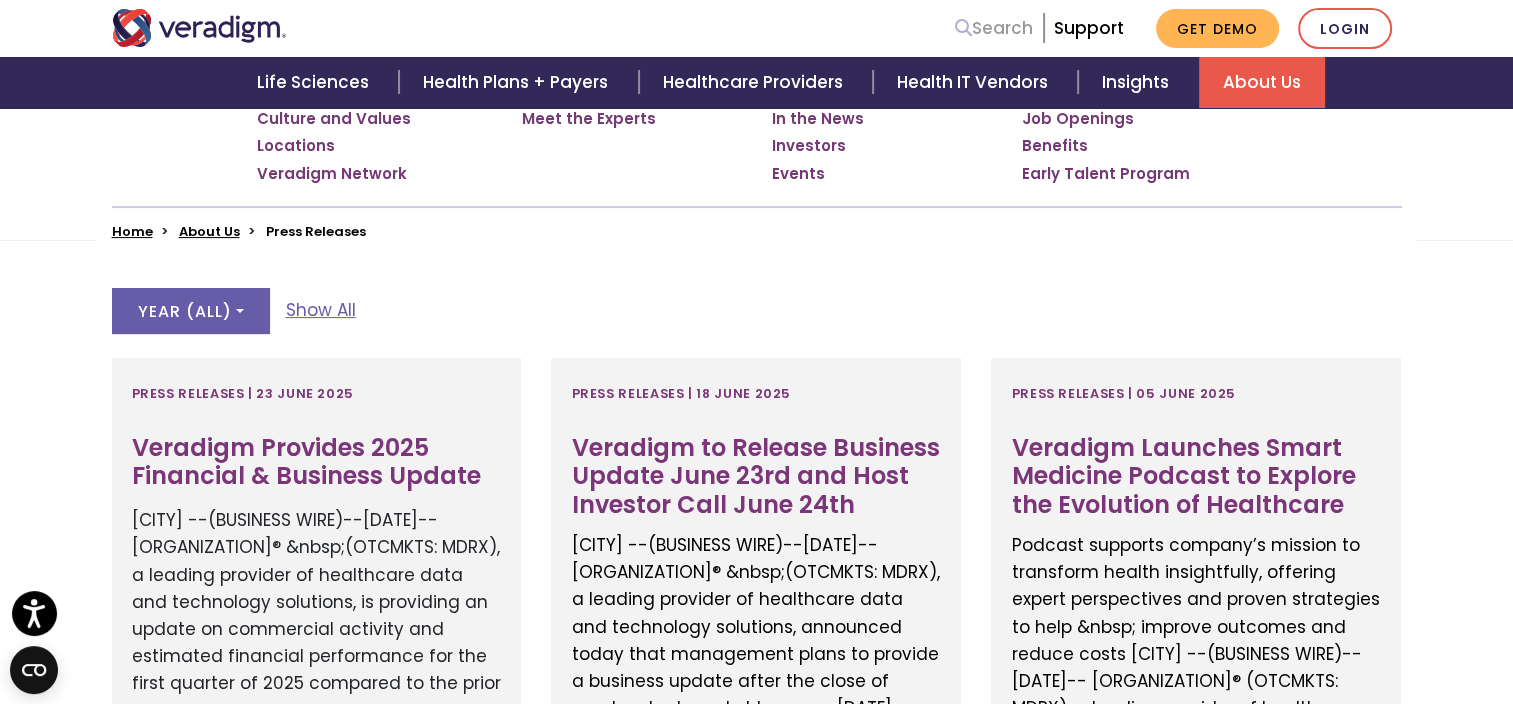 click on "Search" at bounding box center [994, 28] 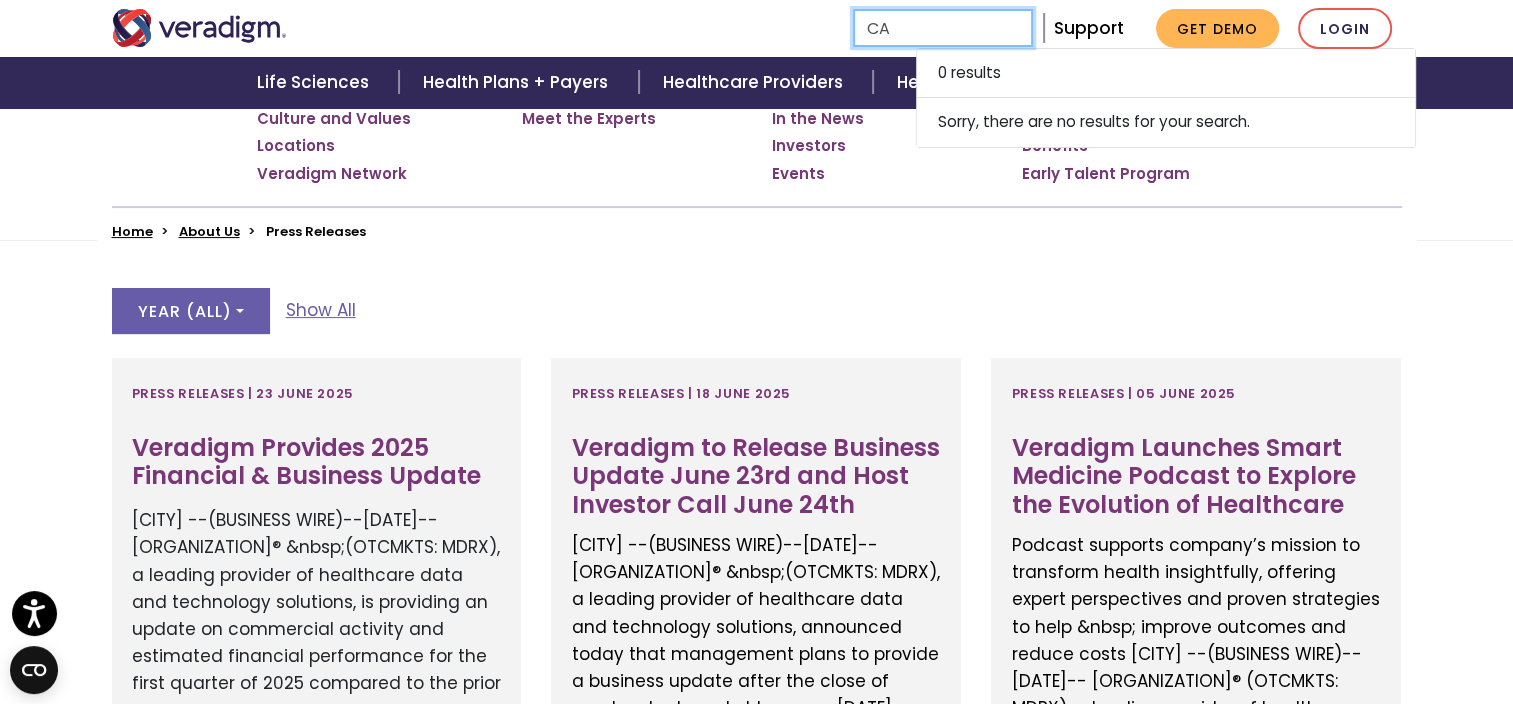 type on "C" 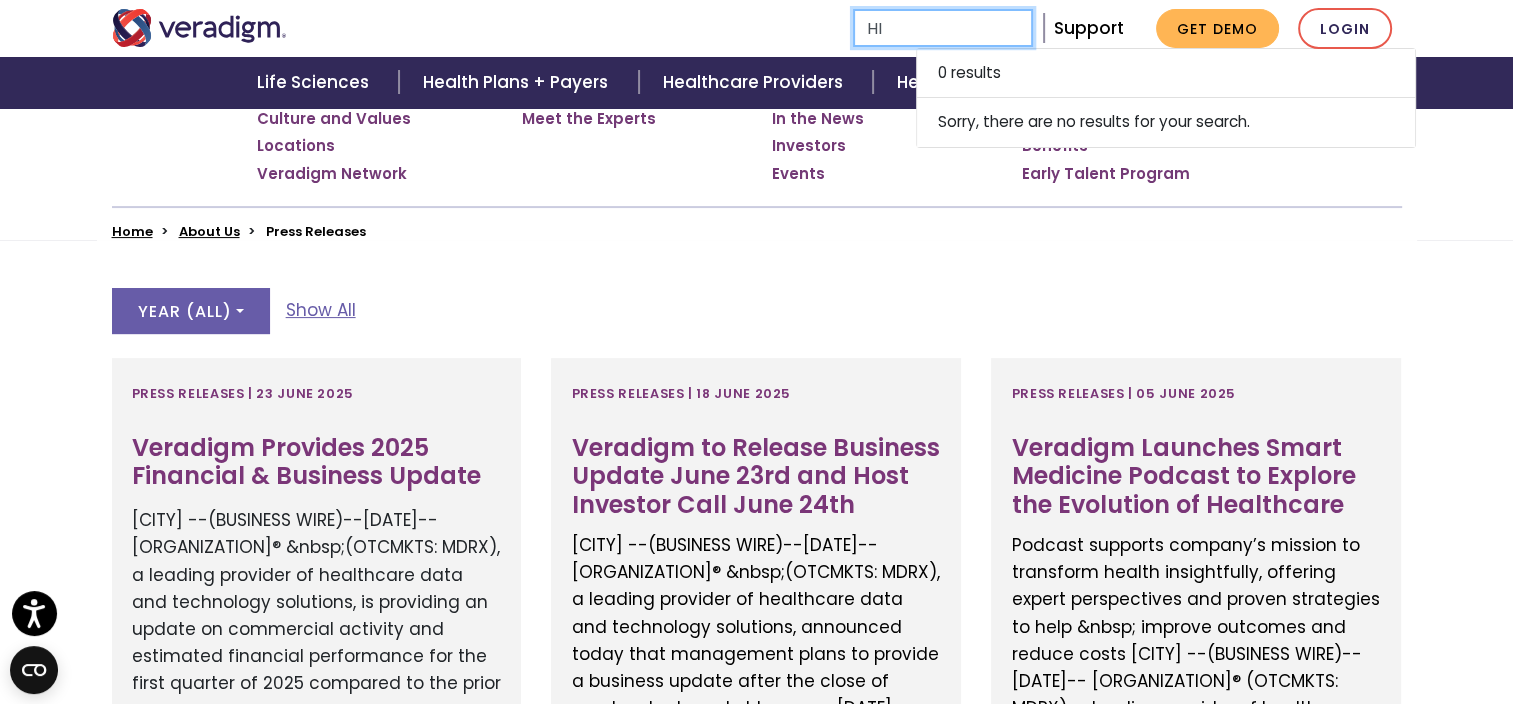 type on "H" 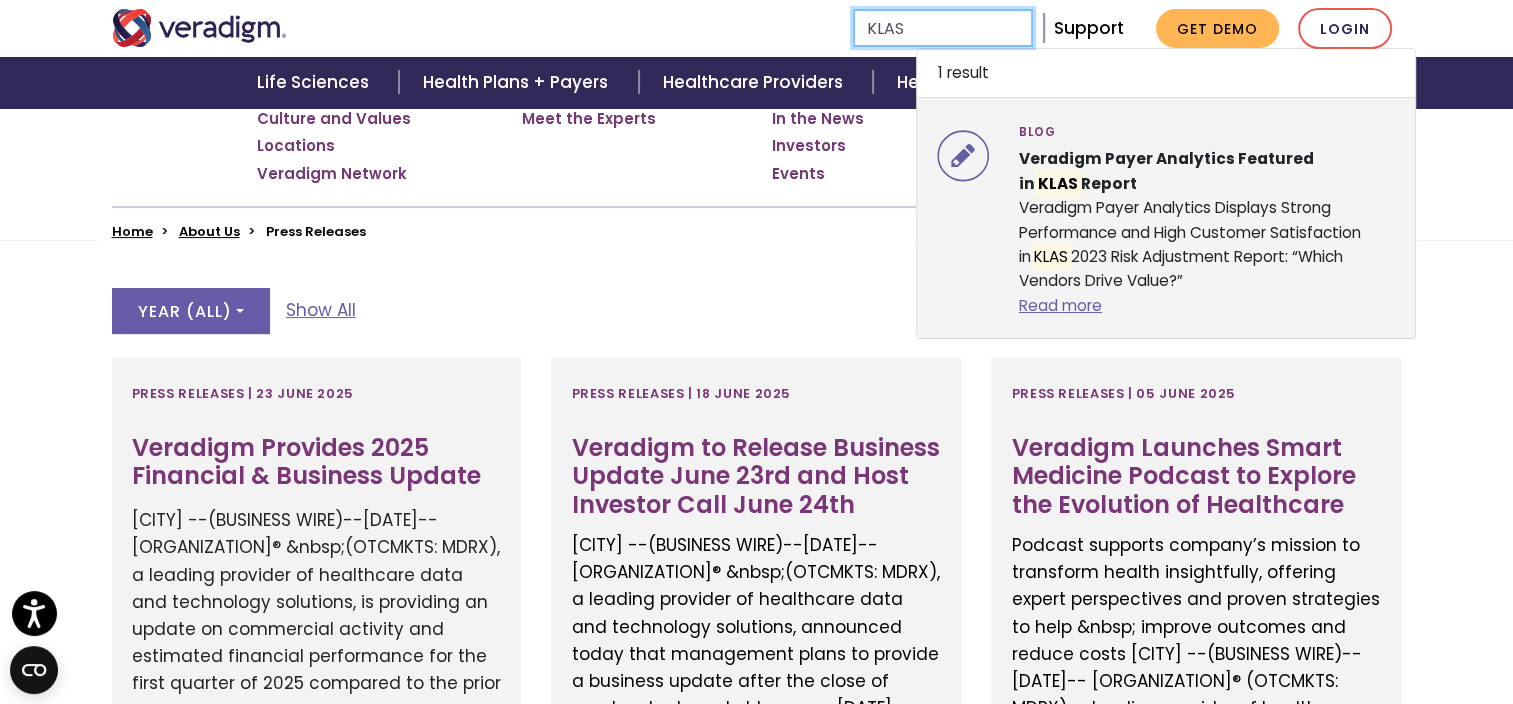 type on "KLAS" 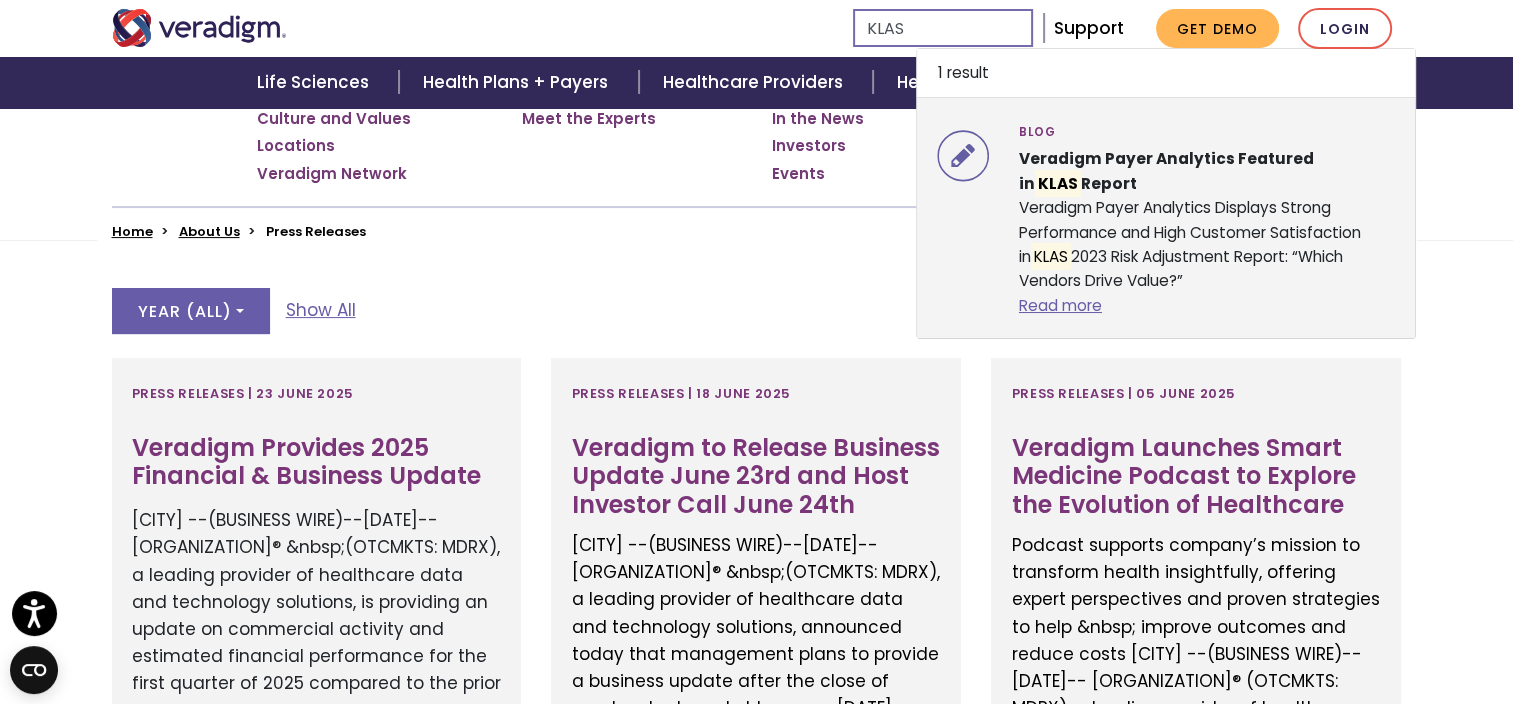 click on "Veradigm Payer Analytics Featured in  KLAS  Report" at bounding box center (1166, 172) 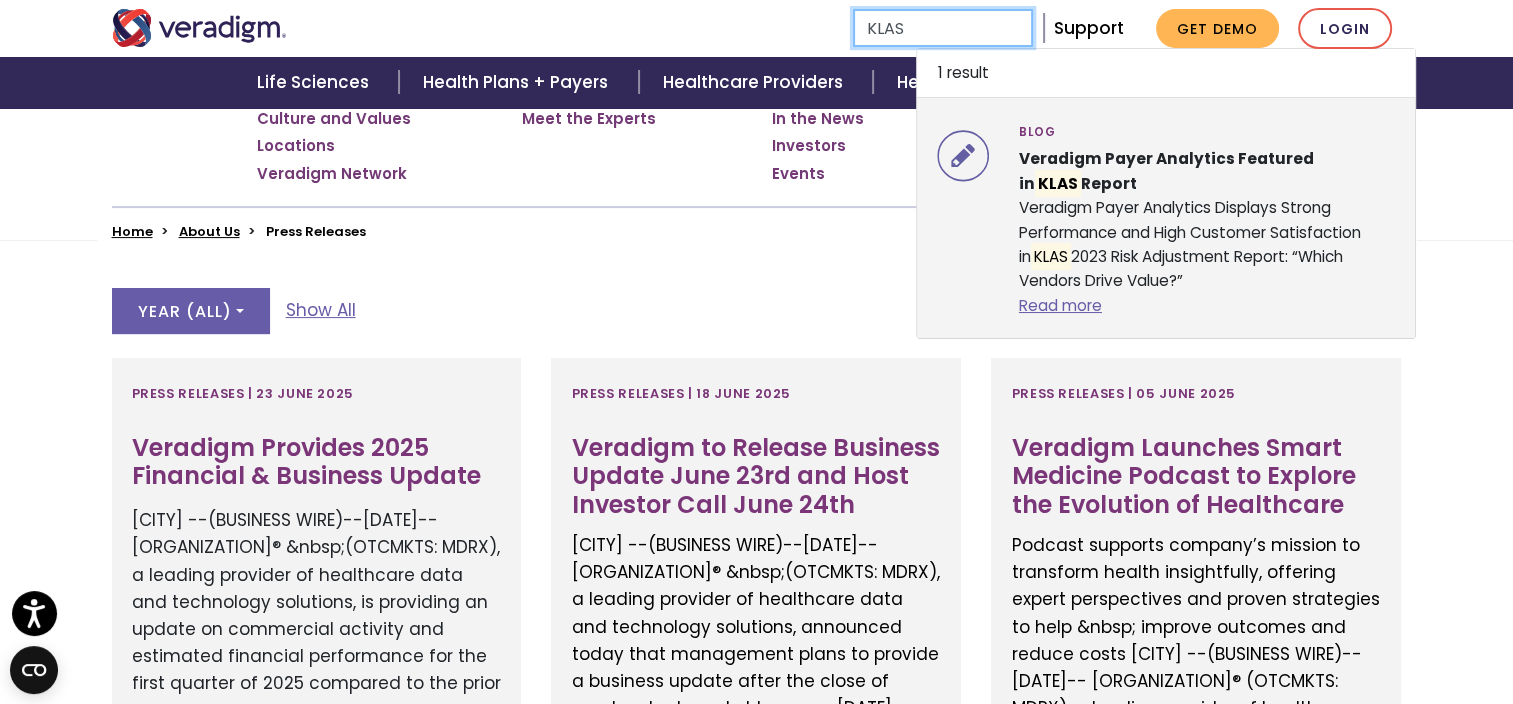 scroll, scrollTop: 0, scrollLeft: 8, axis: horizontal 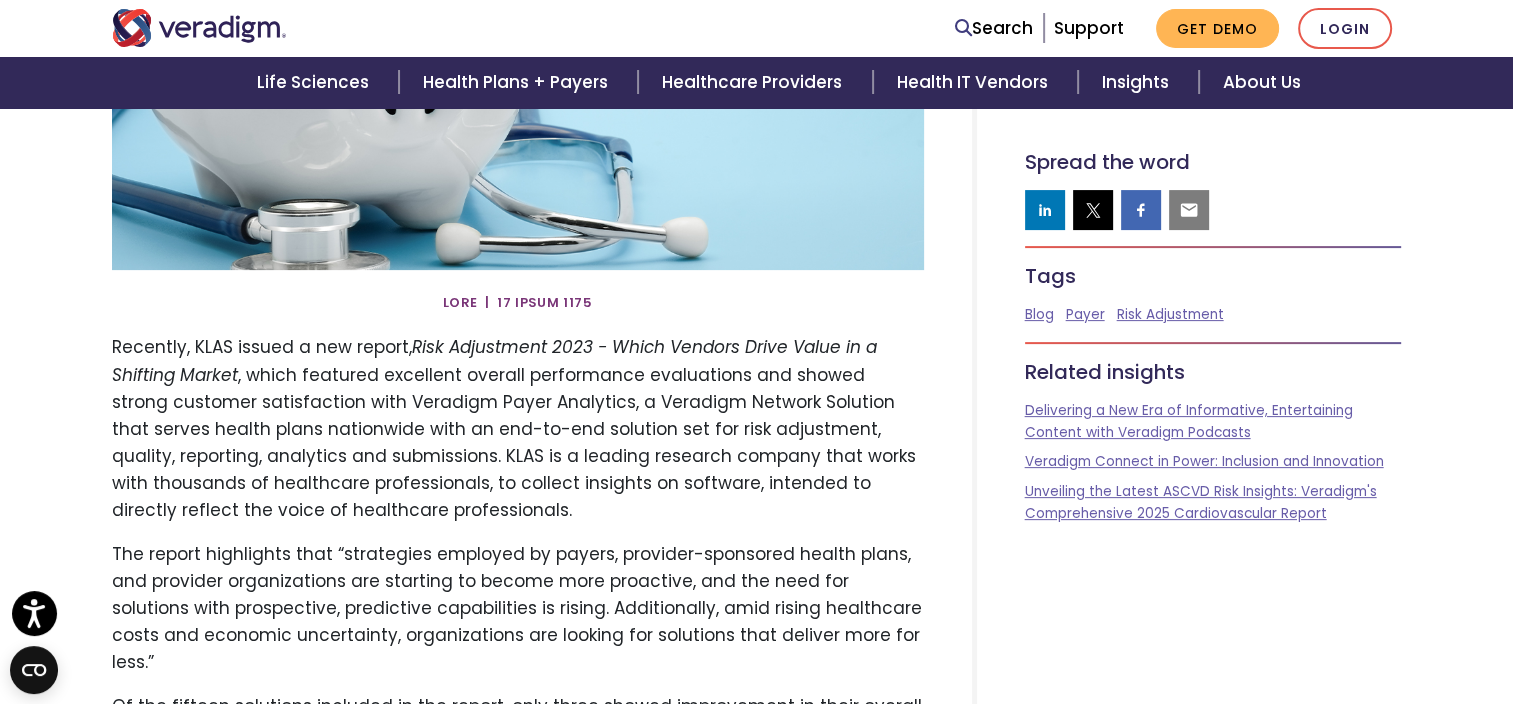click on "Veradigm Payer Analytics Featured in KLAS Report
.
contact us ." at bounding box center [757, 576] 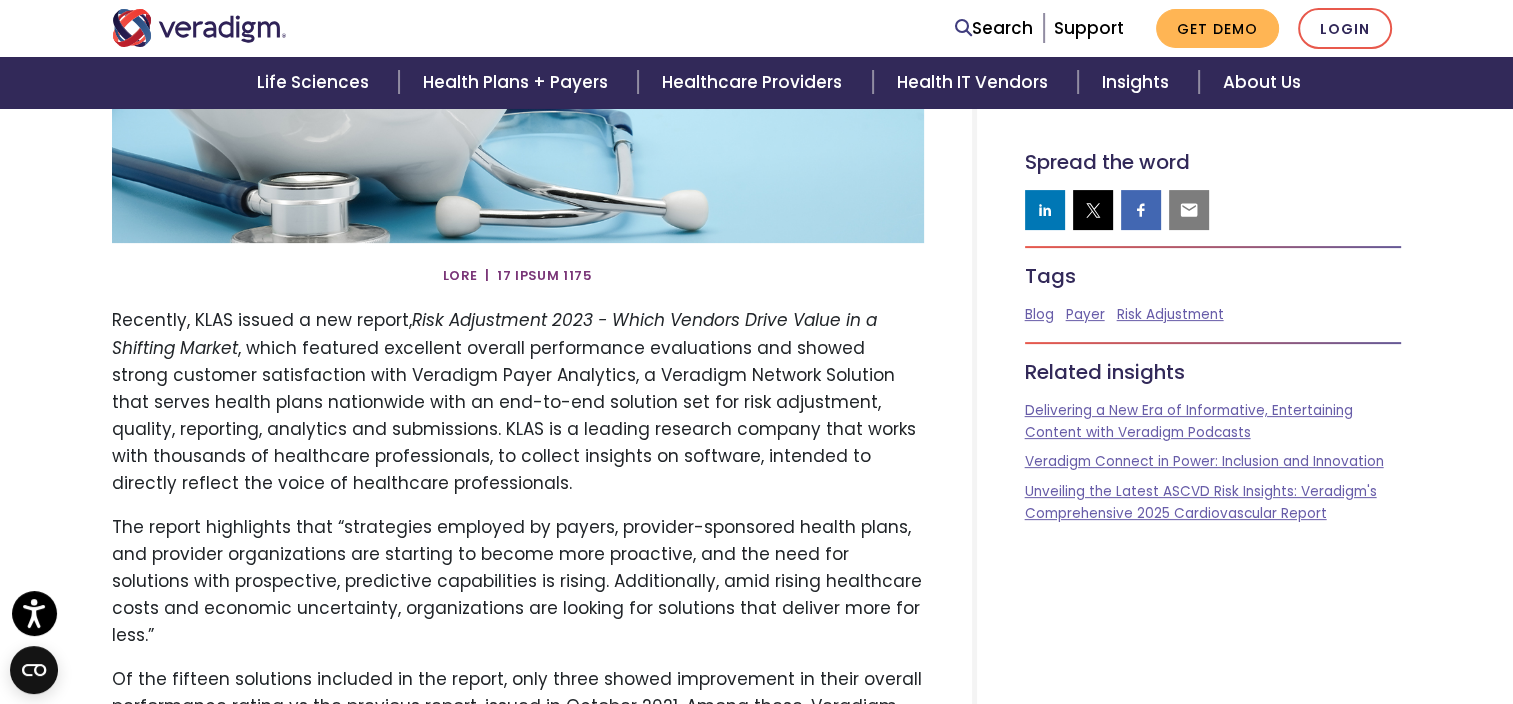 scroll, scrollTop: 600, scrollLeft: 0, axis: vertical 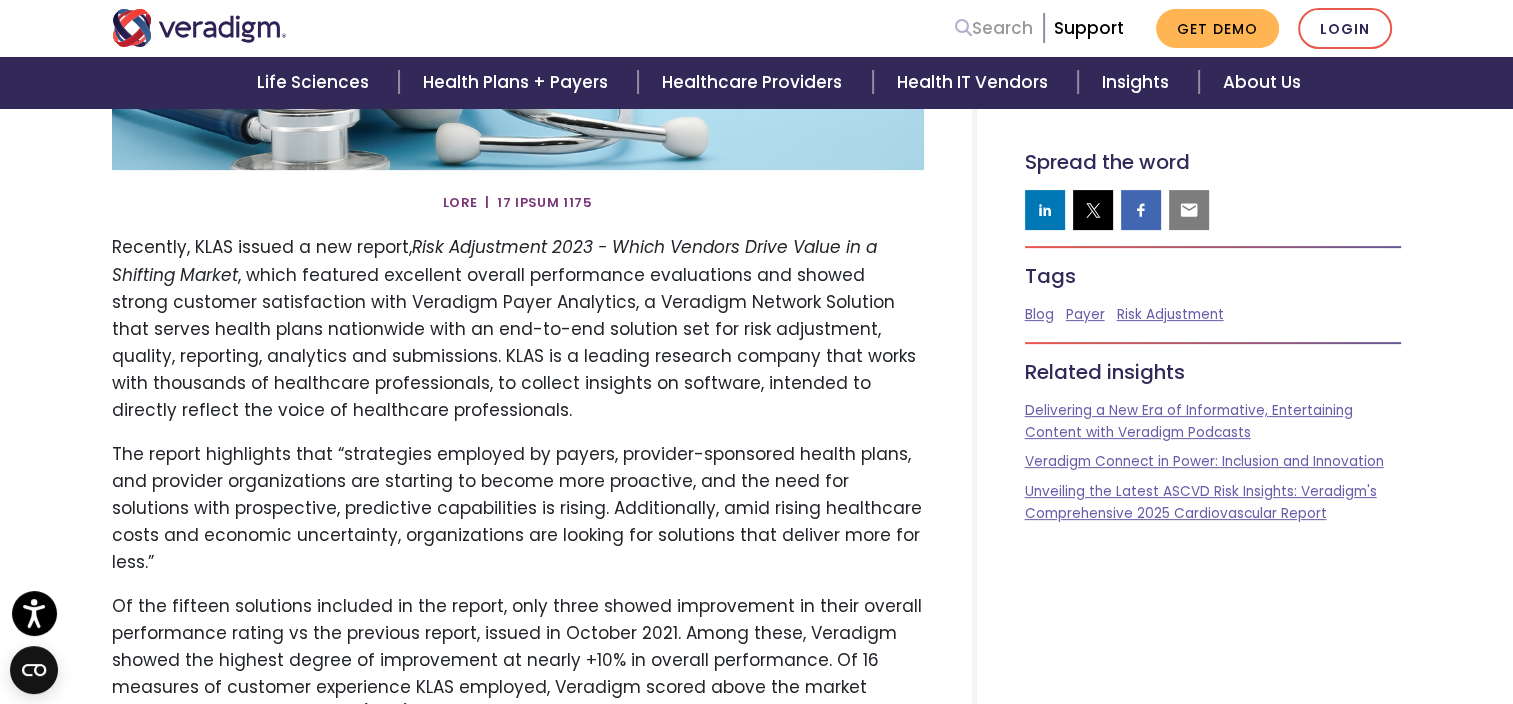 click on "Search" at bounding box center [994, 28] 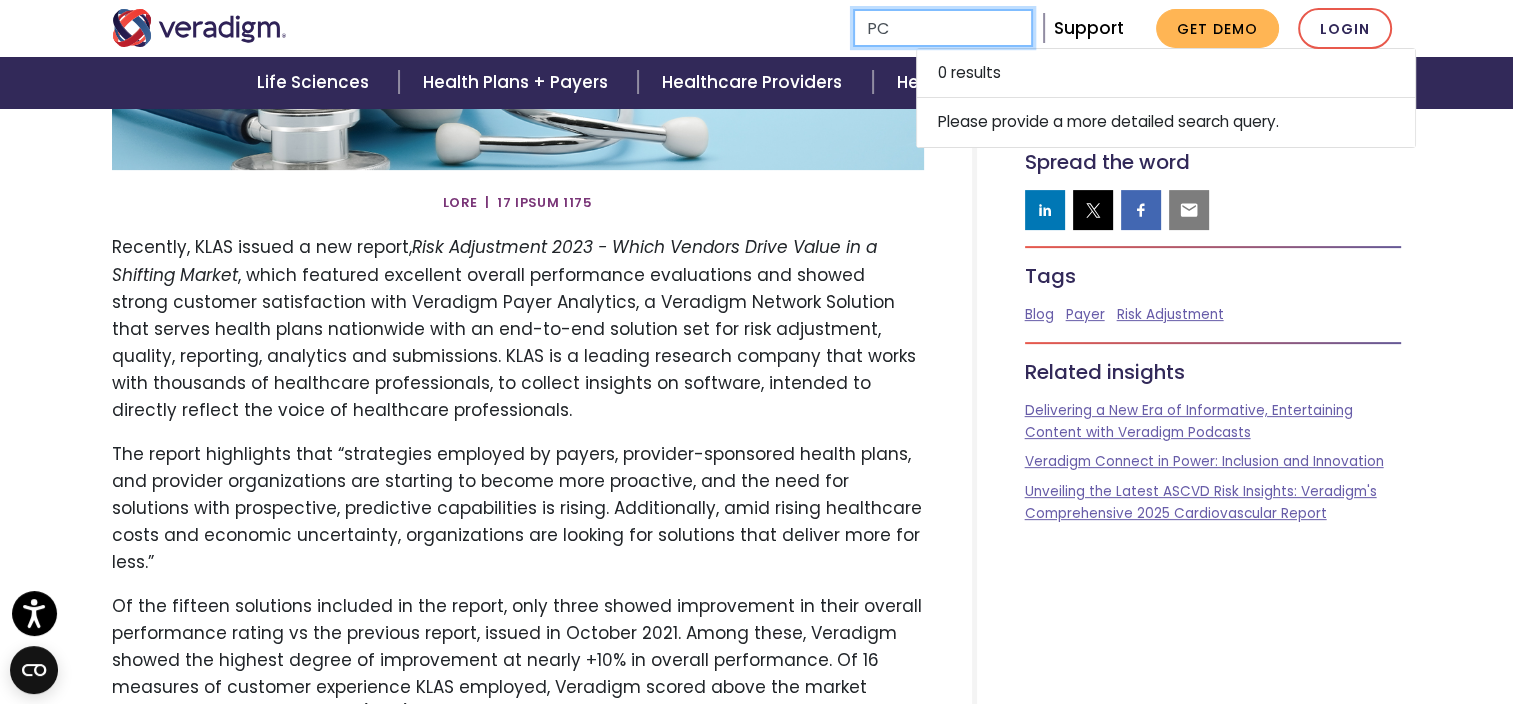 type on "P" 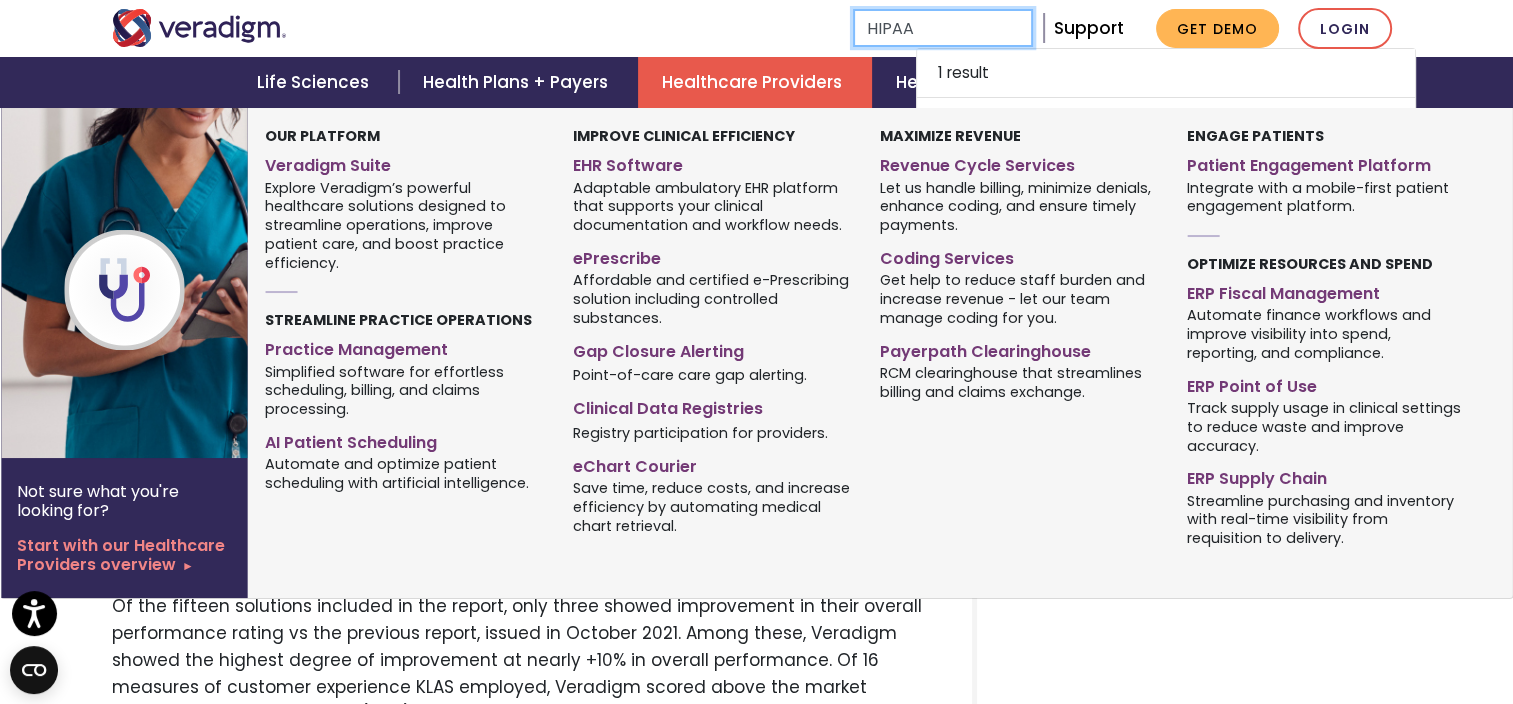 type on "HIPAA" 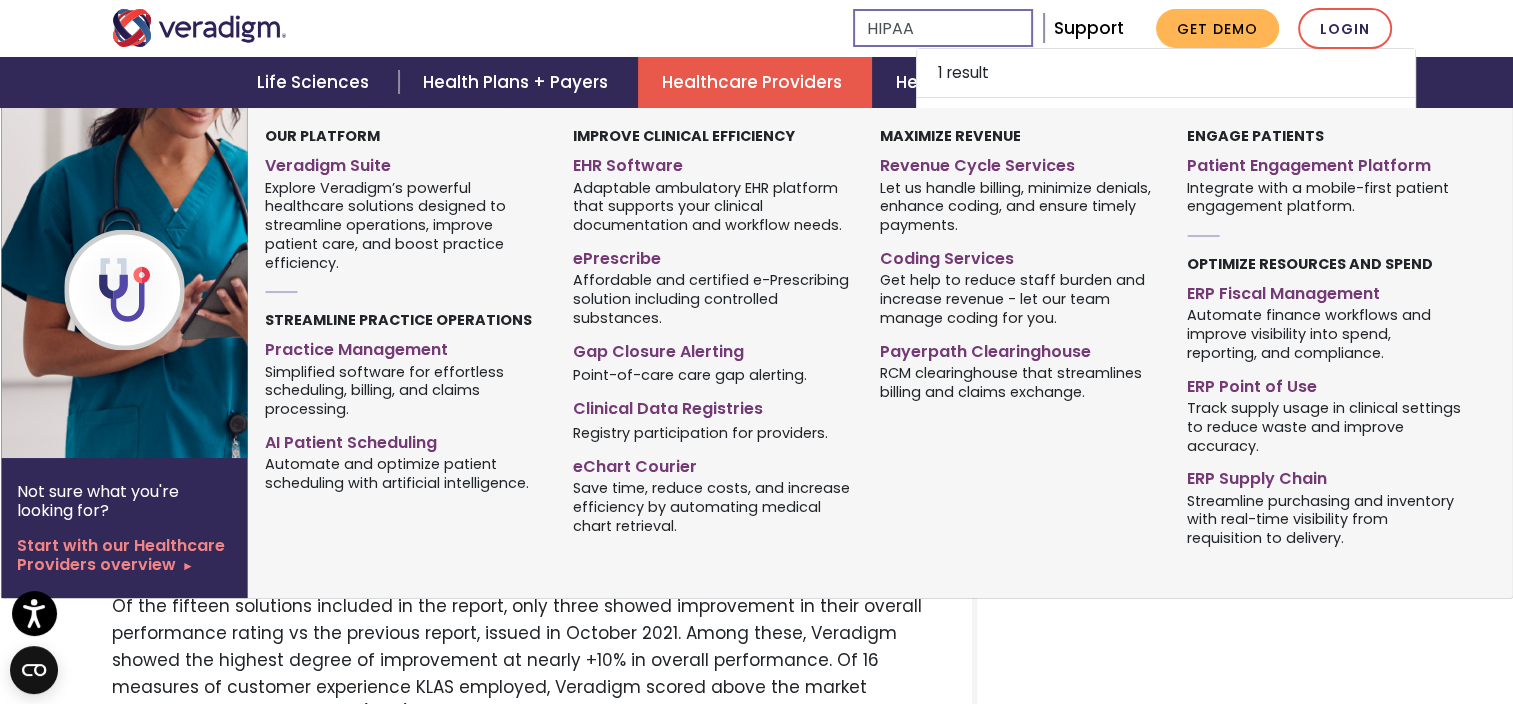 click on "Healthcare Providers" at bounding box center (755, 82) 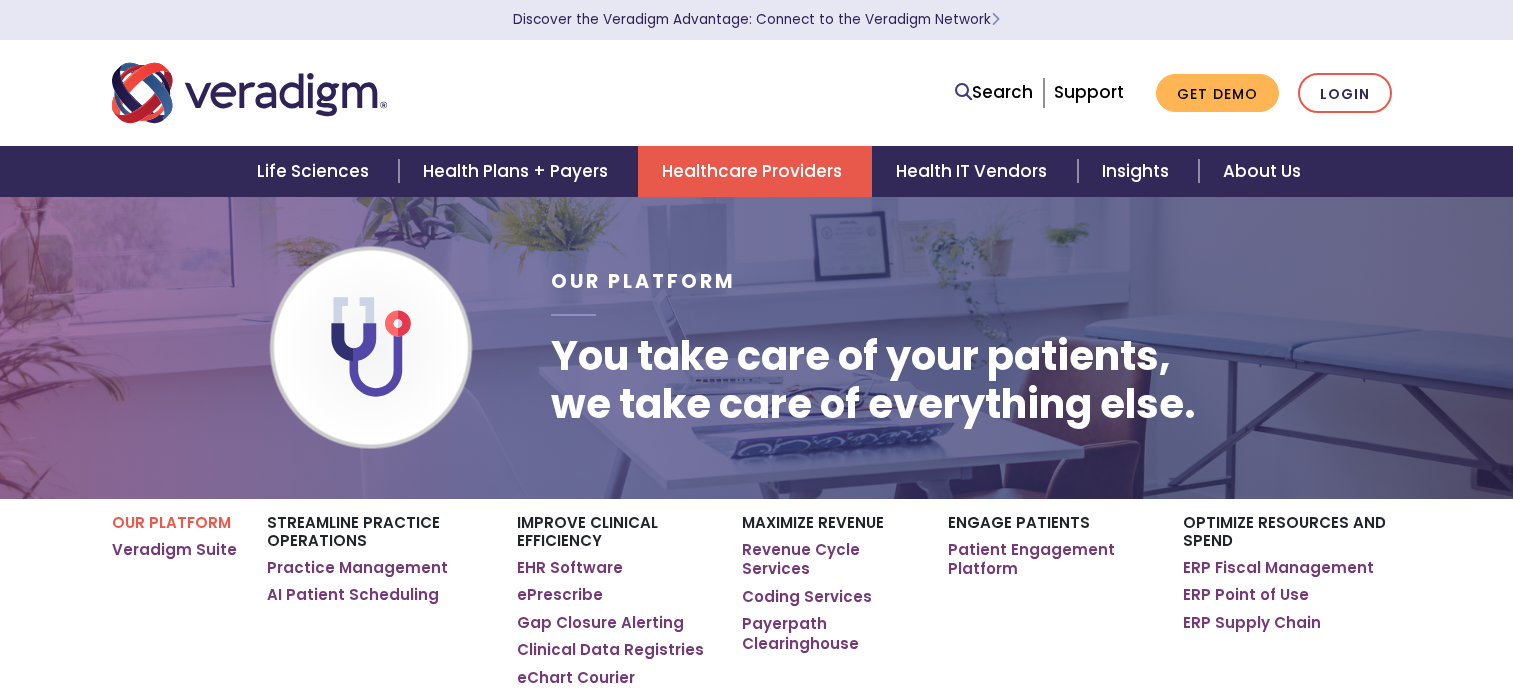 scroll, scrollTop: 0, scrollLeft: 0, axis: both 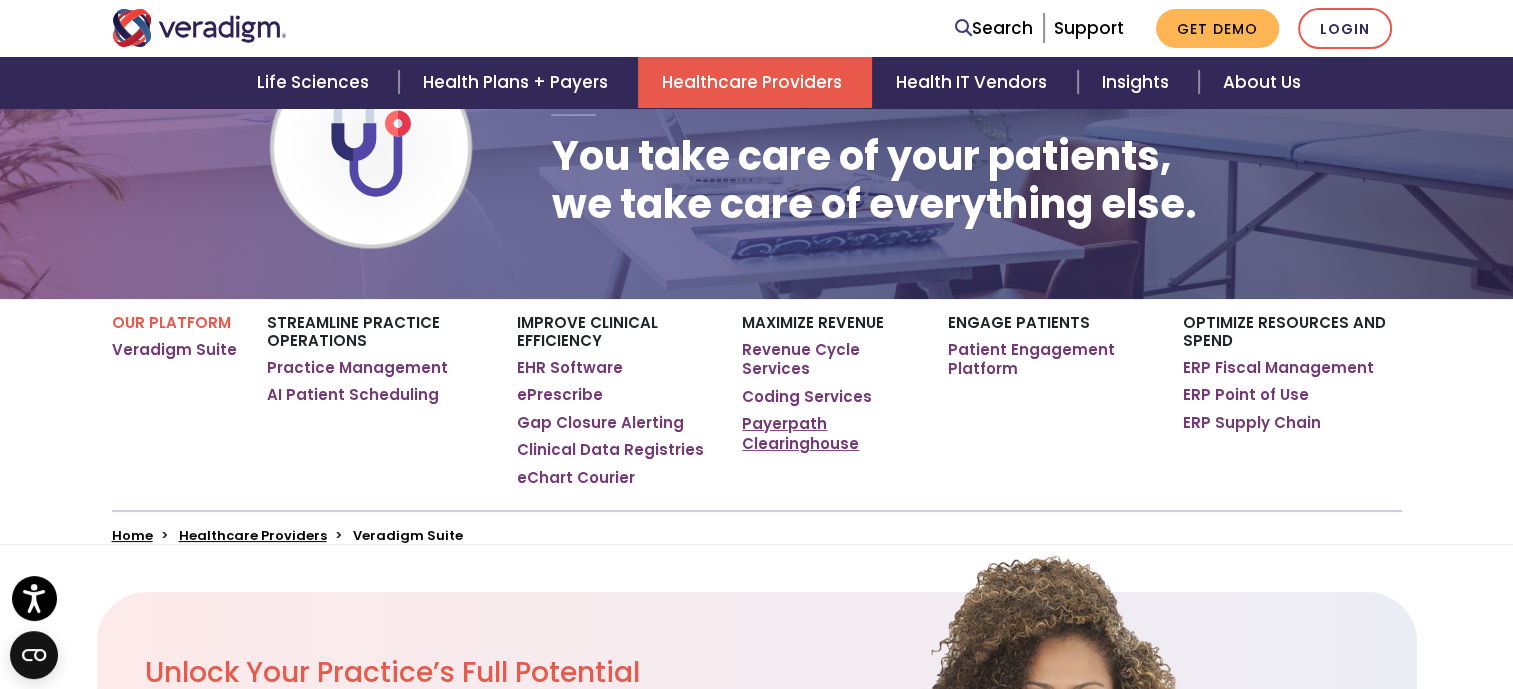 click on "Payerpath Clearinghouse" at bounding box center (829, 433) 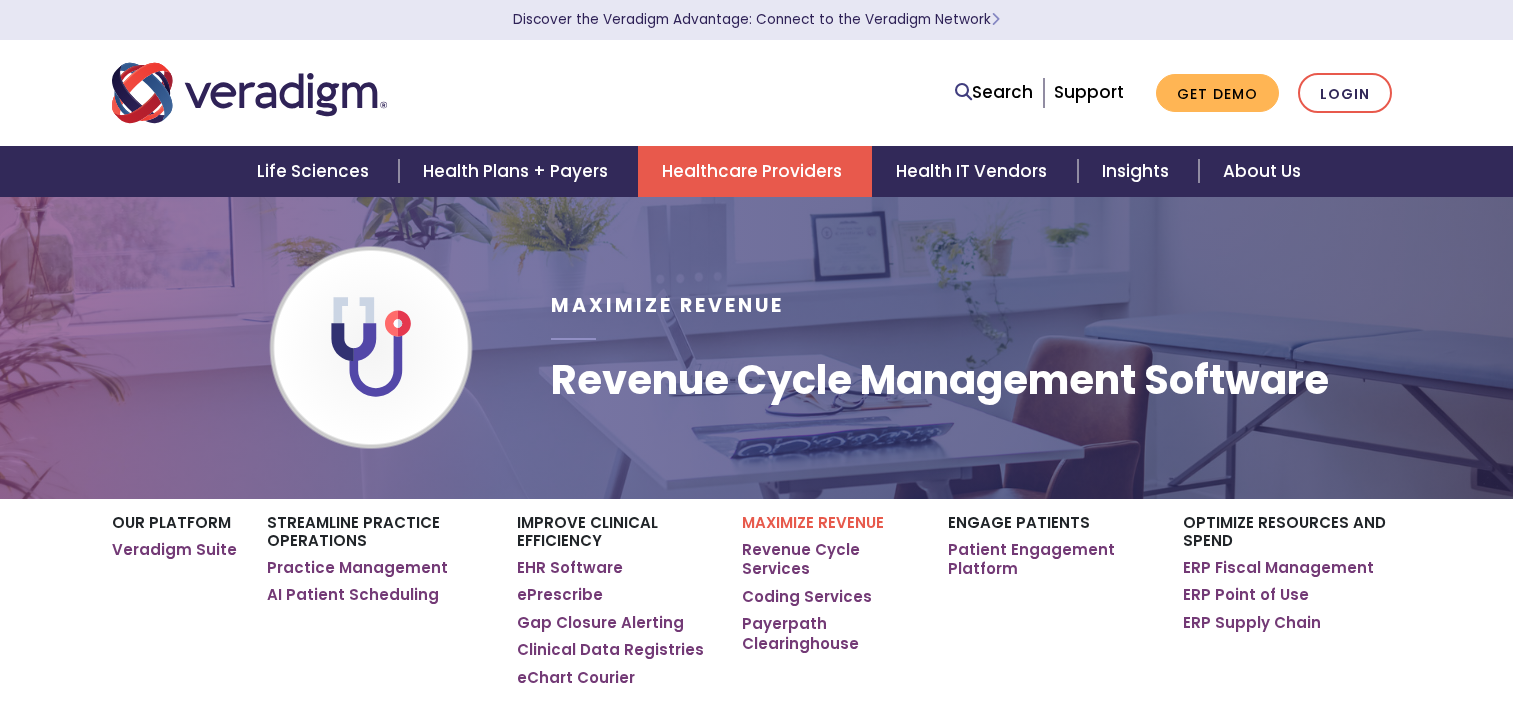 scroll, scrollTop: 0, scrollLeft: 0, axis: both 